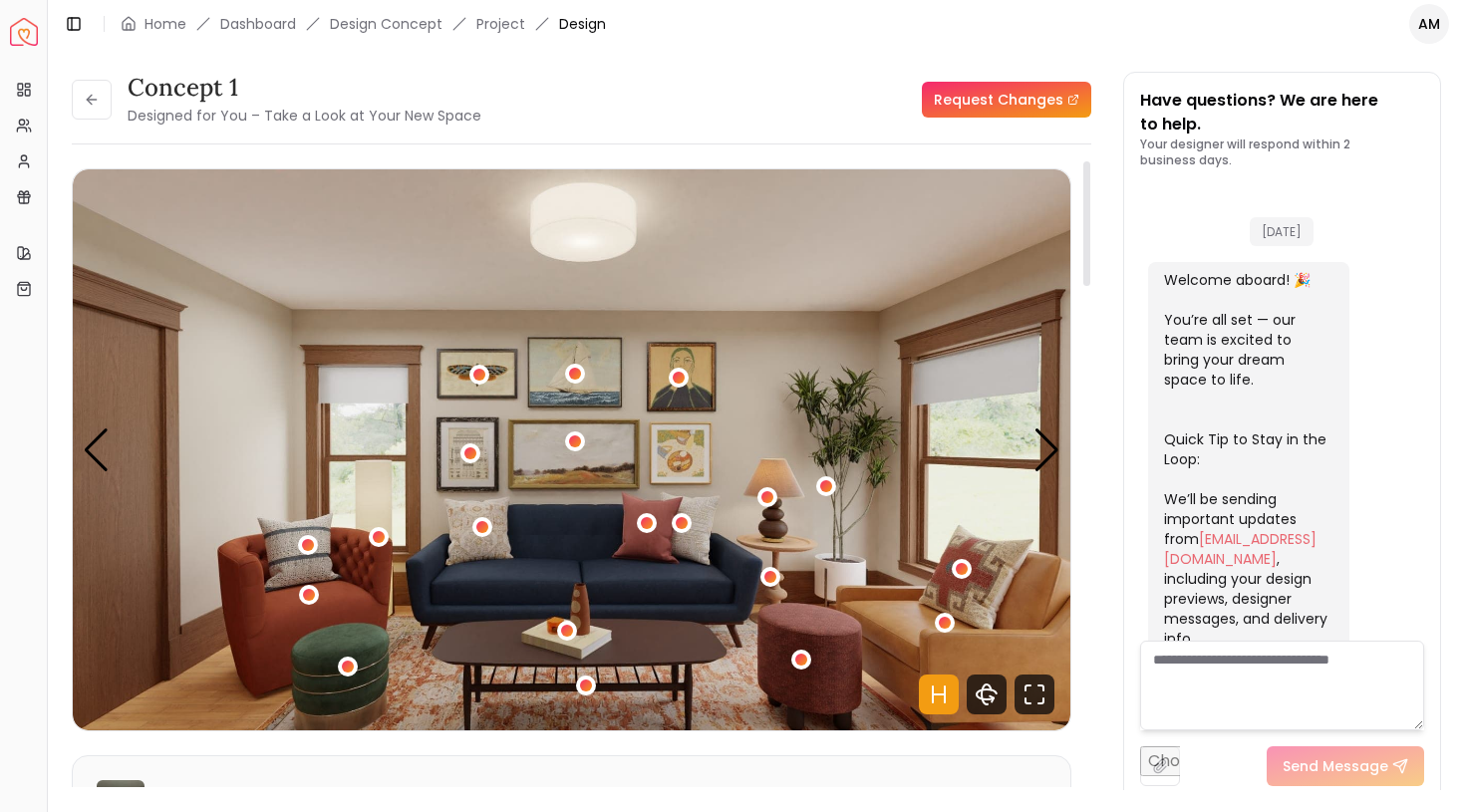 scroll, scrollTop: 0, scrollLeft: 0, axis: both 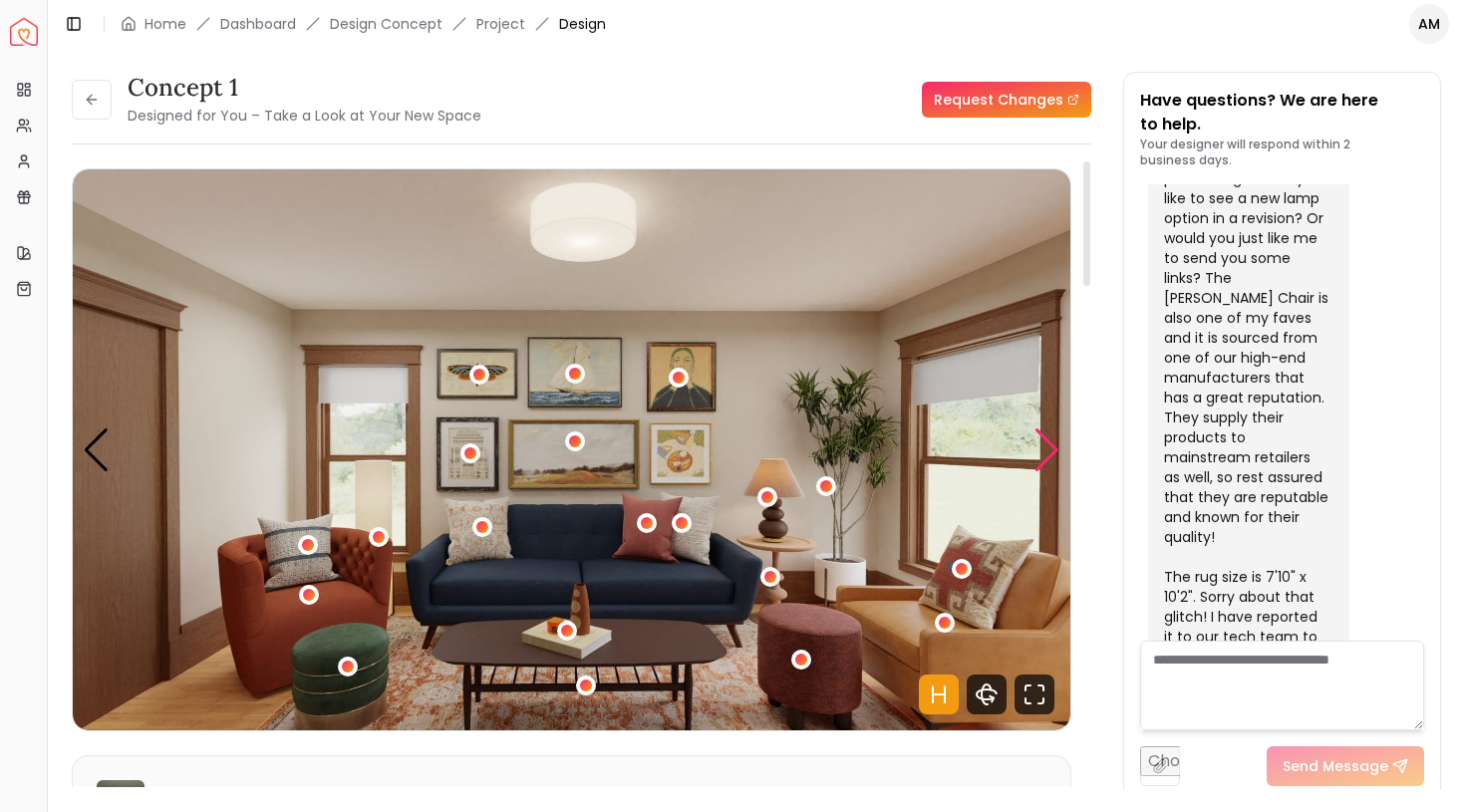 click at bounding box center [1046, 450] 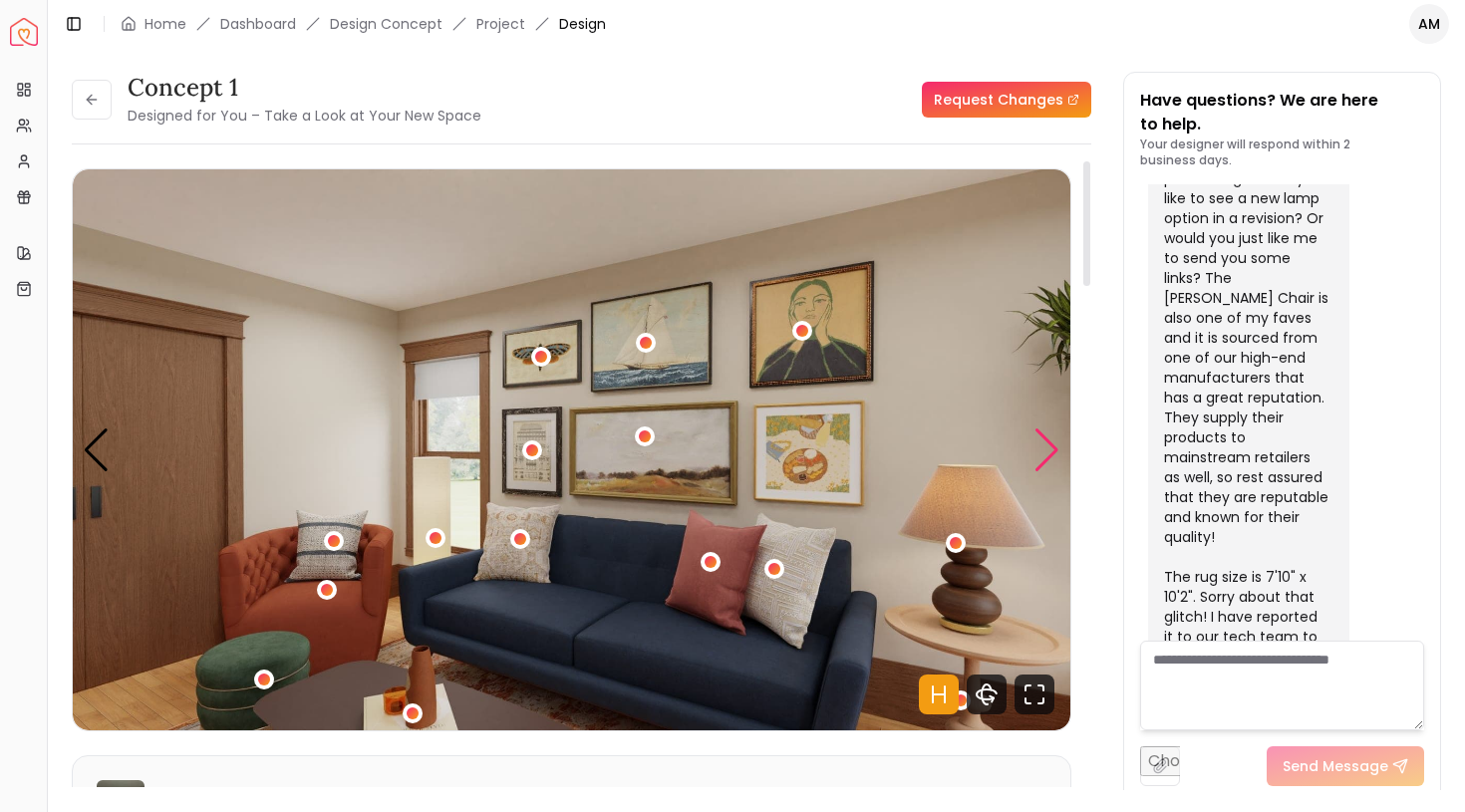 click at bounding box center (1046, 450) 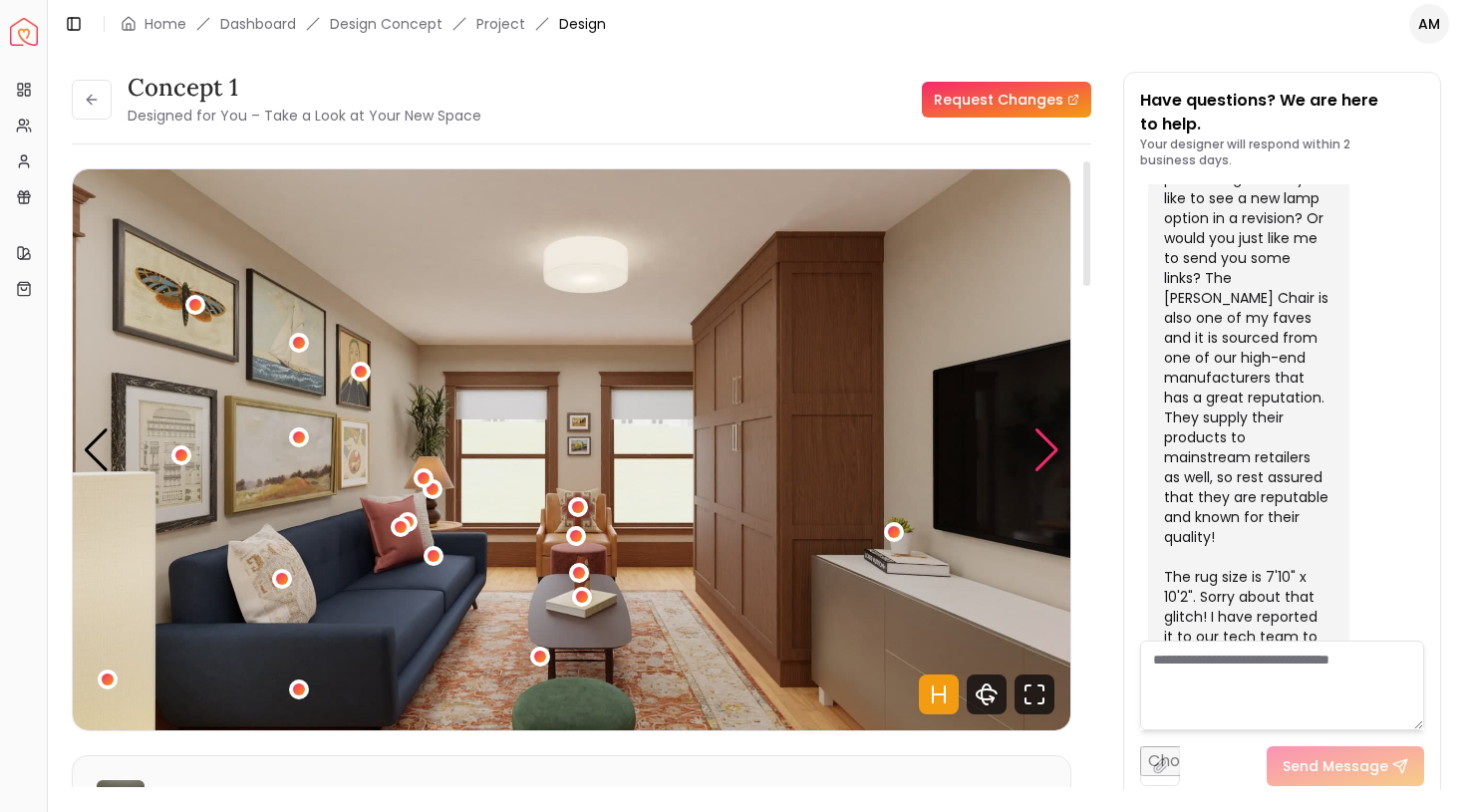 click at bounding box center [1046, 450] 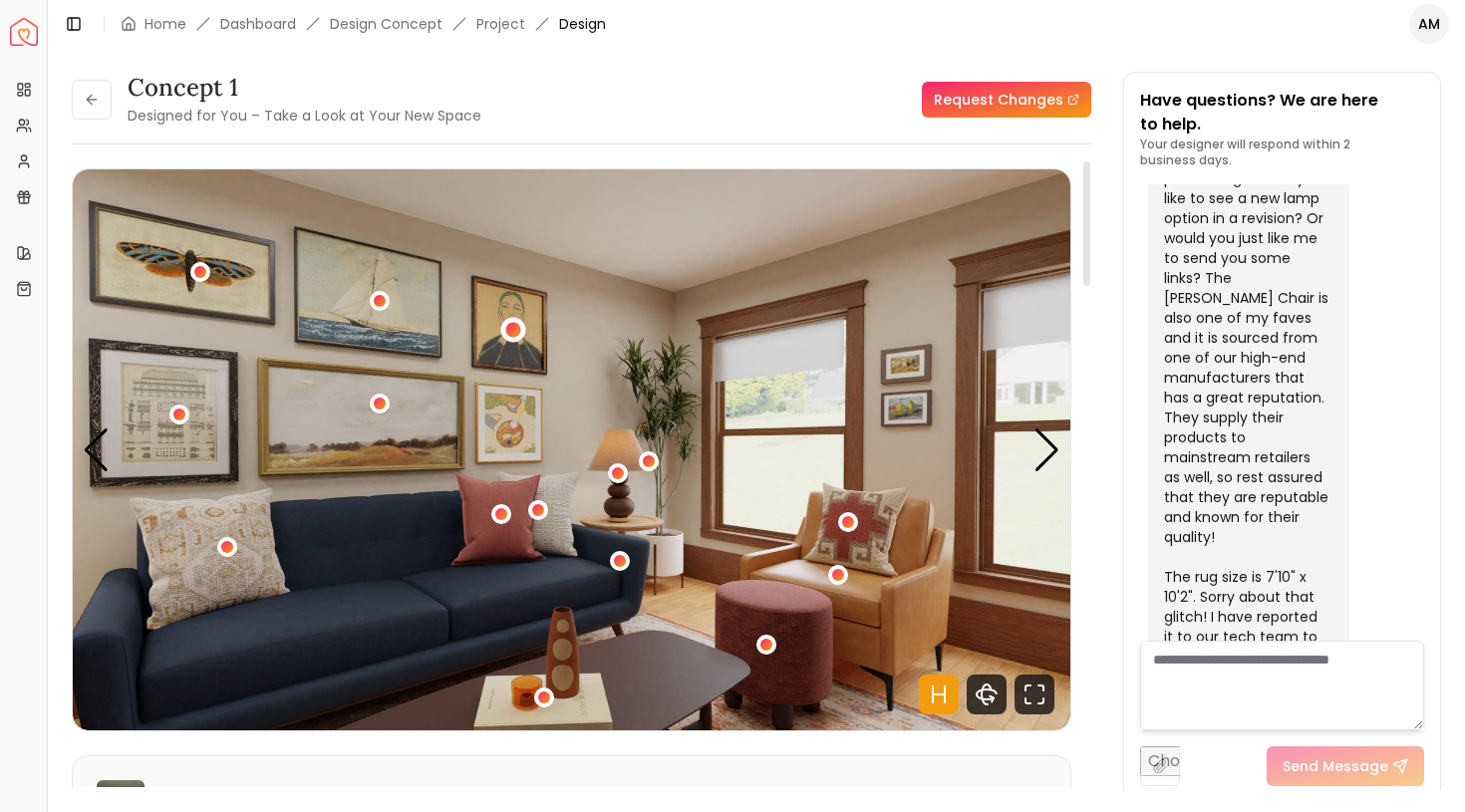 click at bounding box center [512, 330] 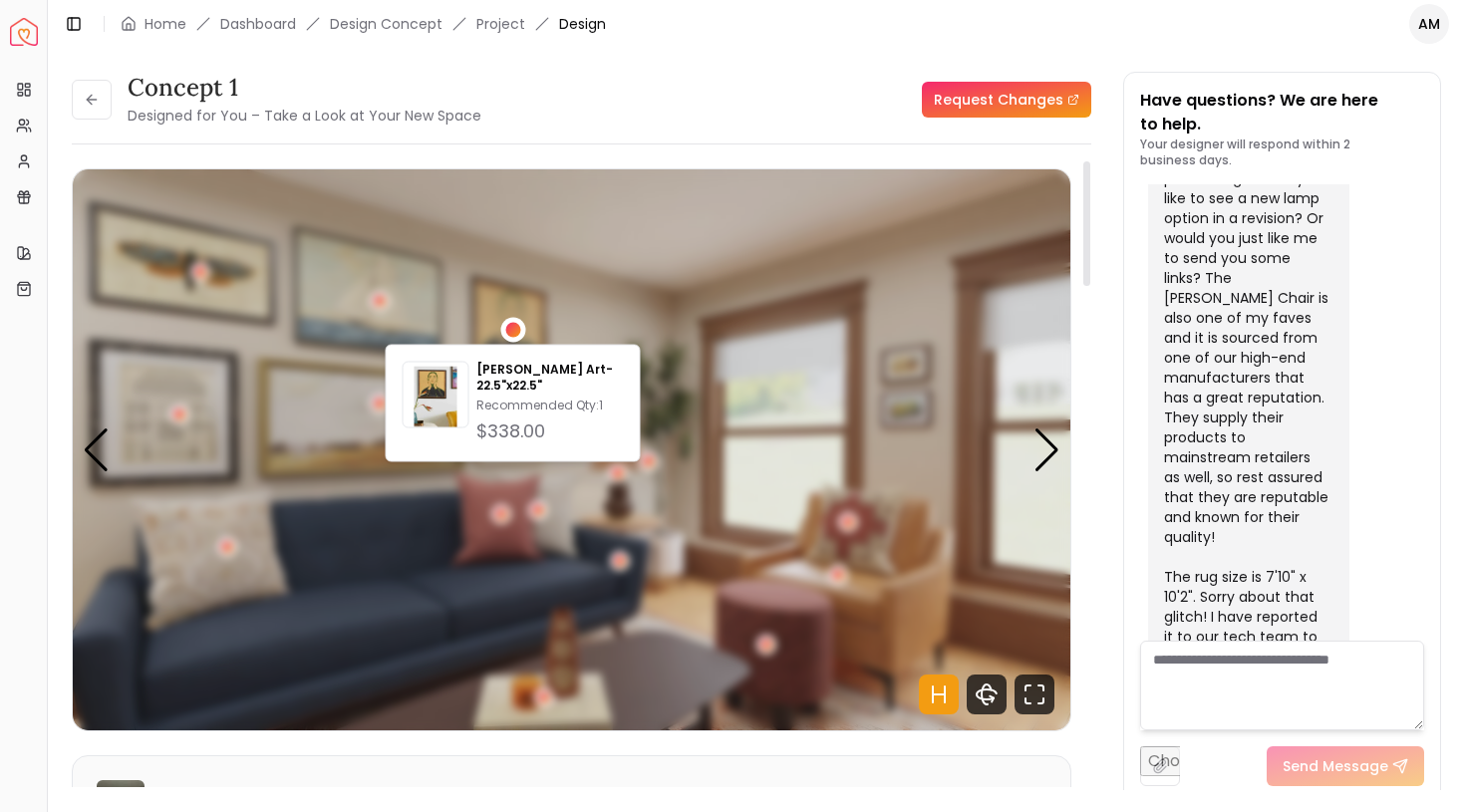 click at bounding box center [512, 330] 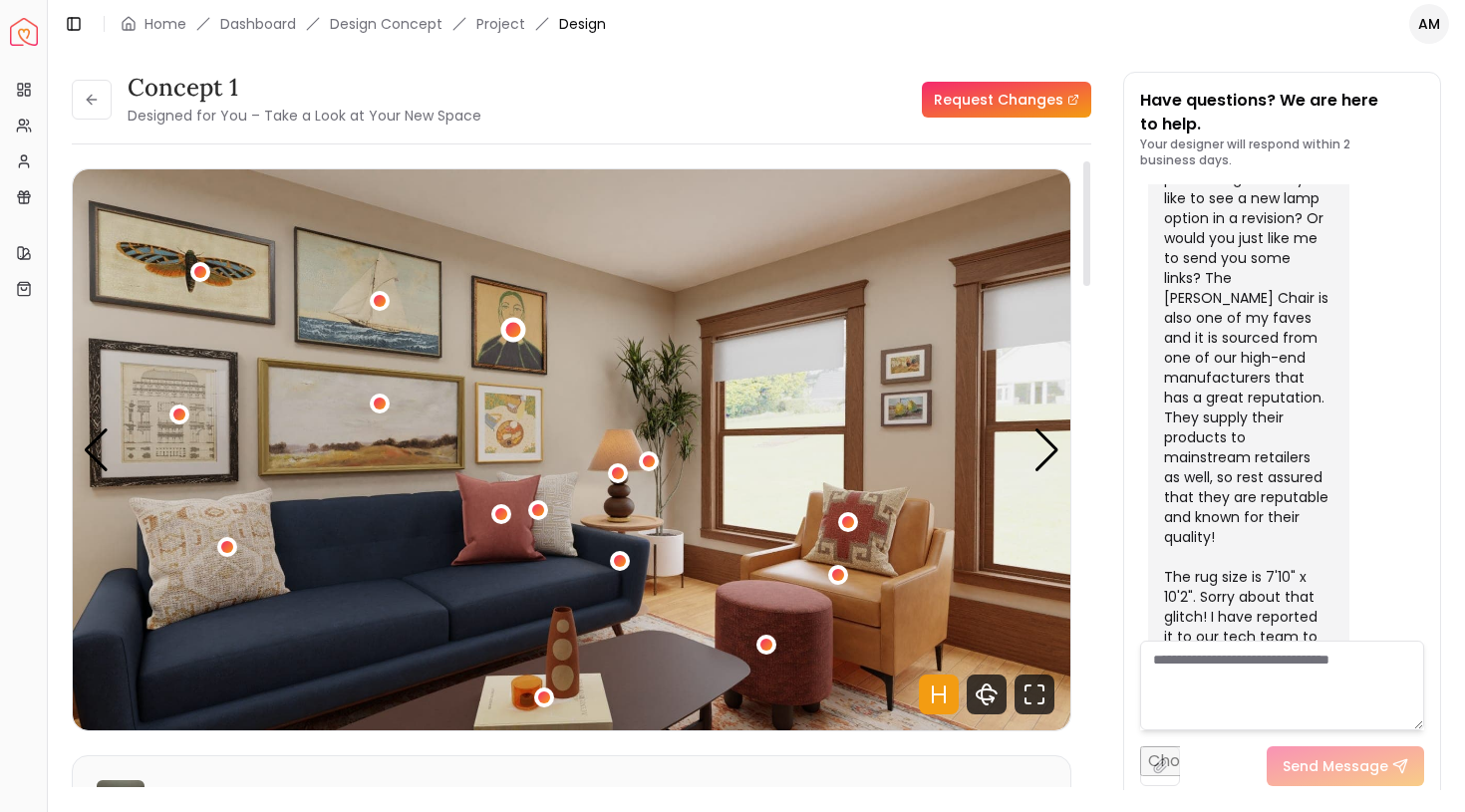 click at bounding box center (512, 330) 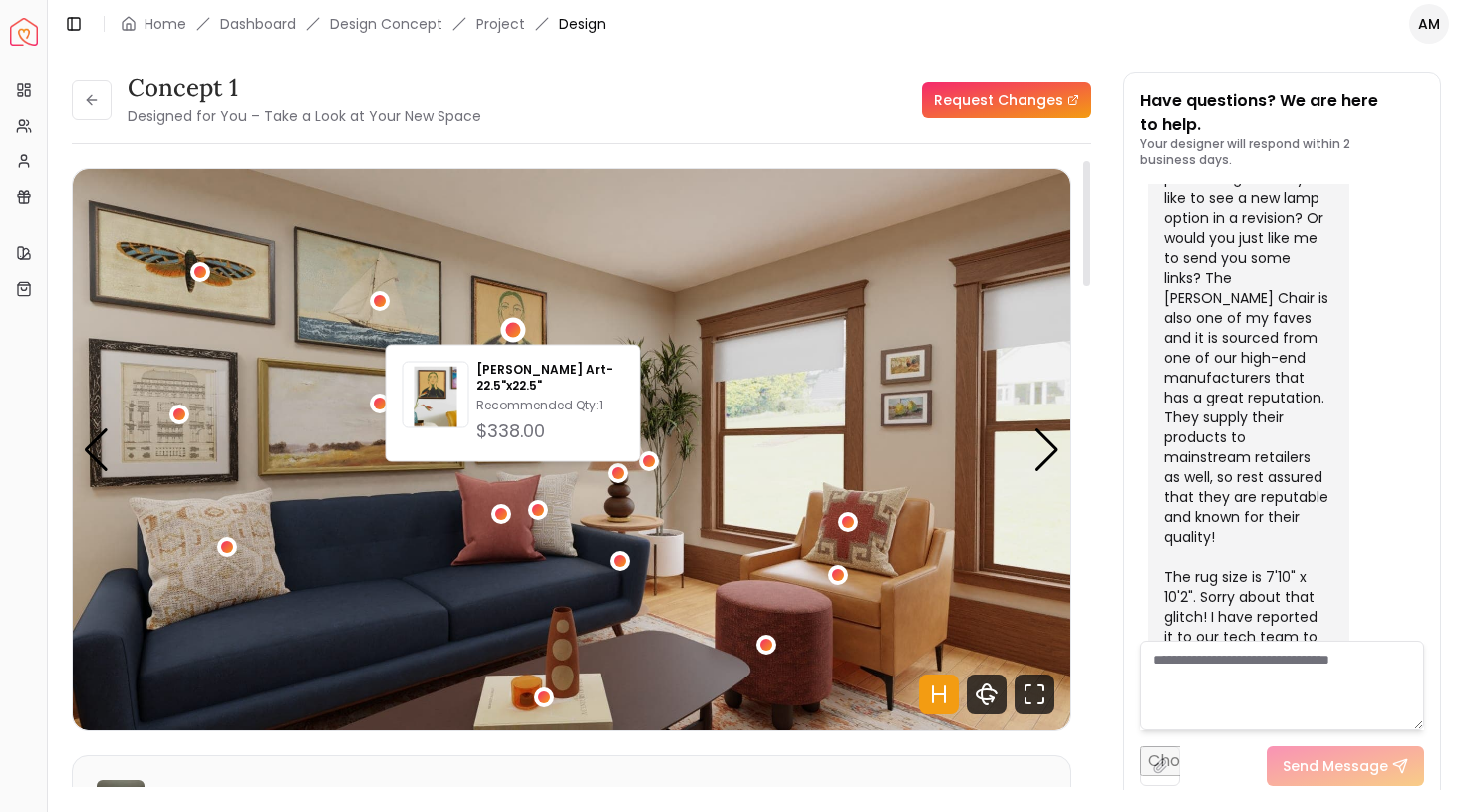 click at bounding box center [571, 449] 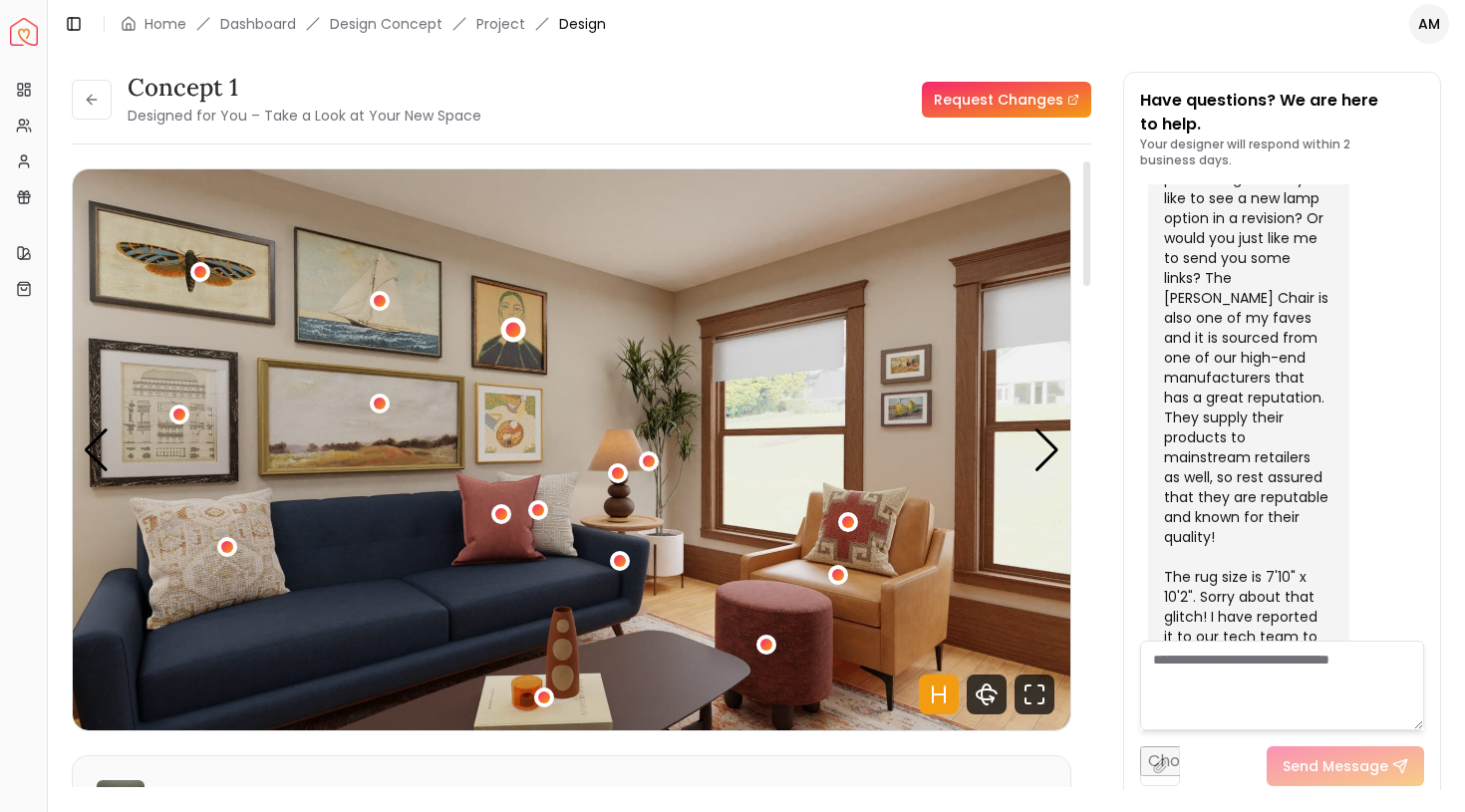 click at bounding box center (512, 330) 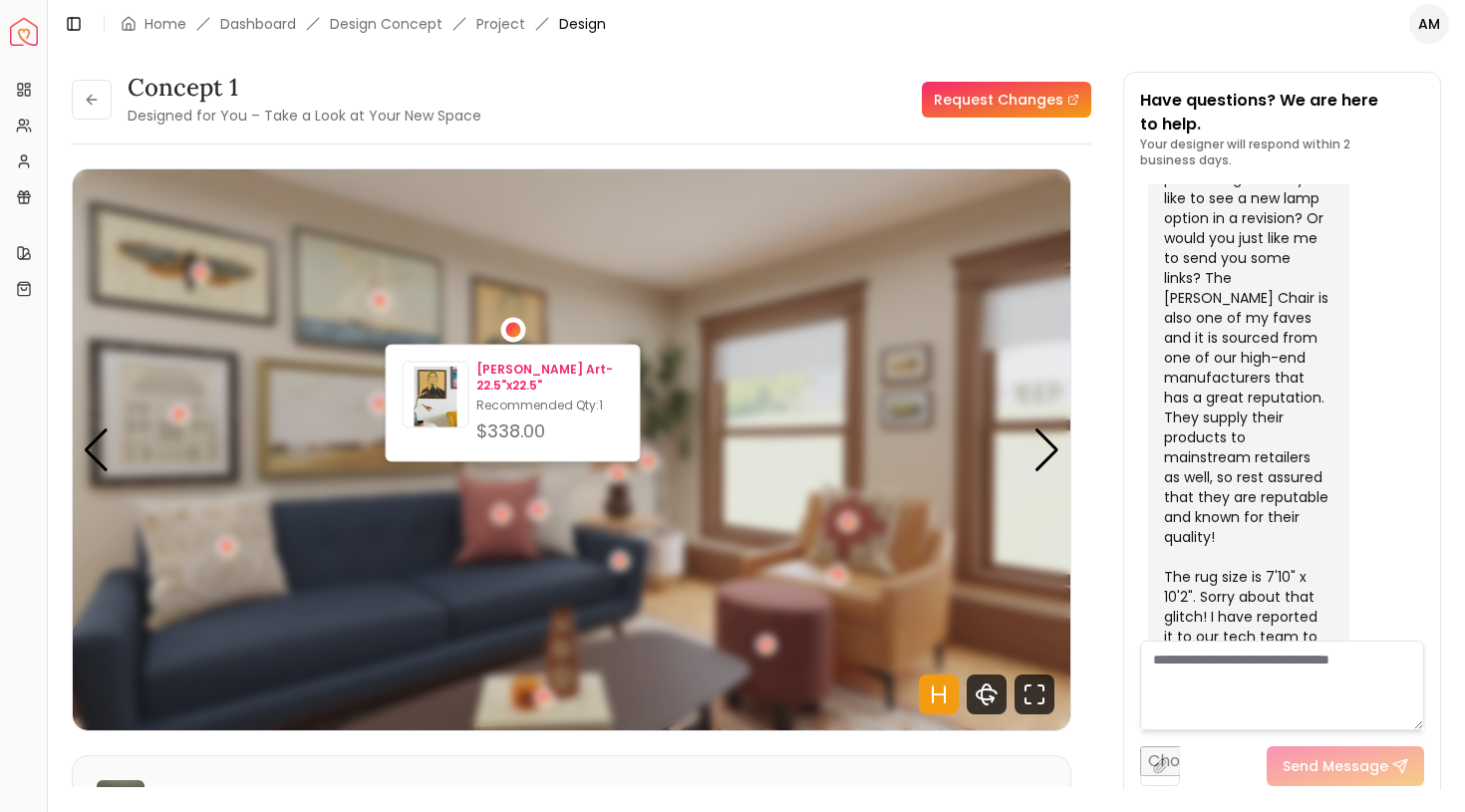 click on "[PERSON_NAME] Art-22.5"x22.5"" at bounding box center [549, 378] 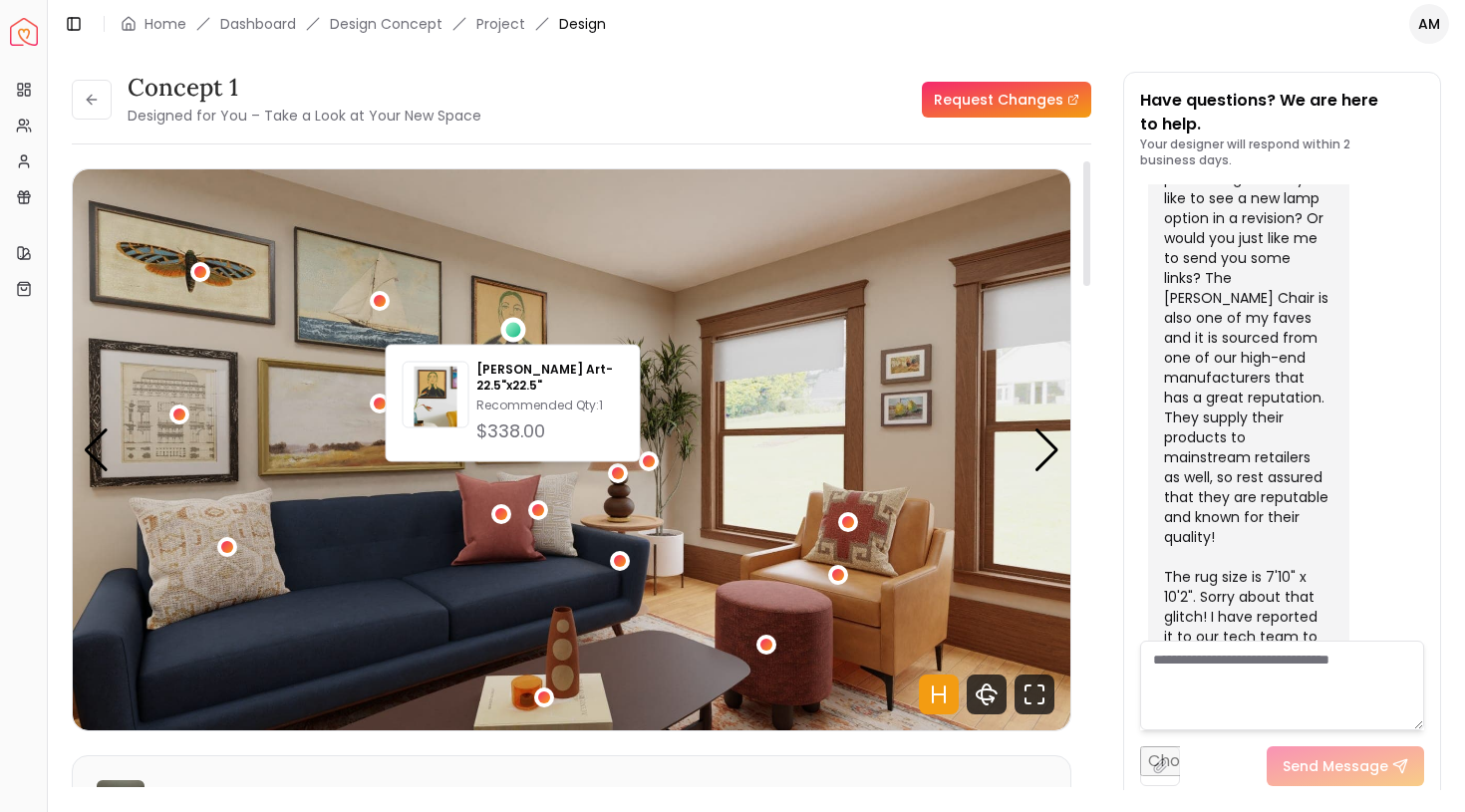 click on "Request Changes" at bounding box center [794, 100] 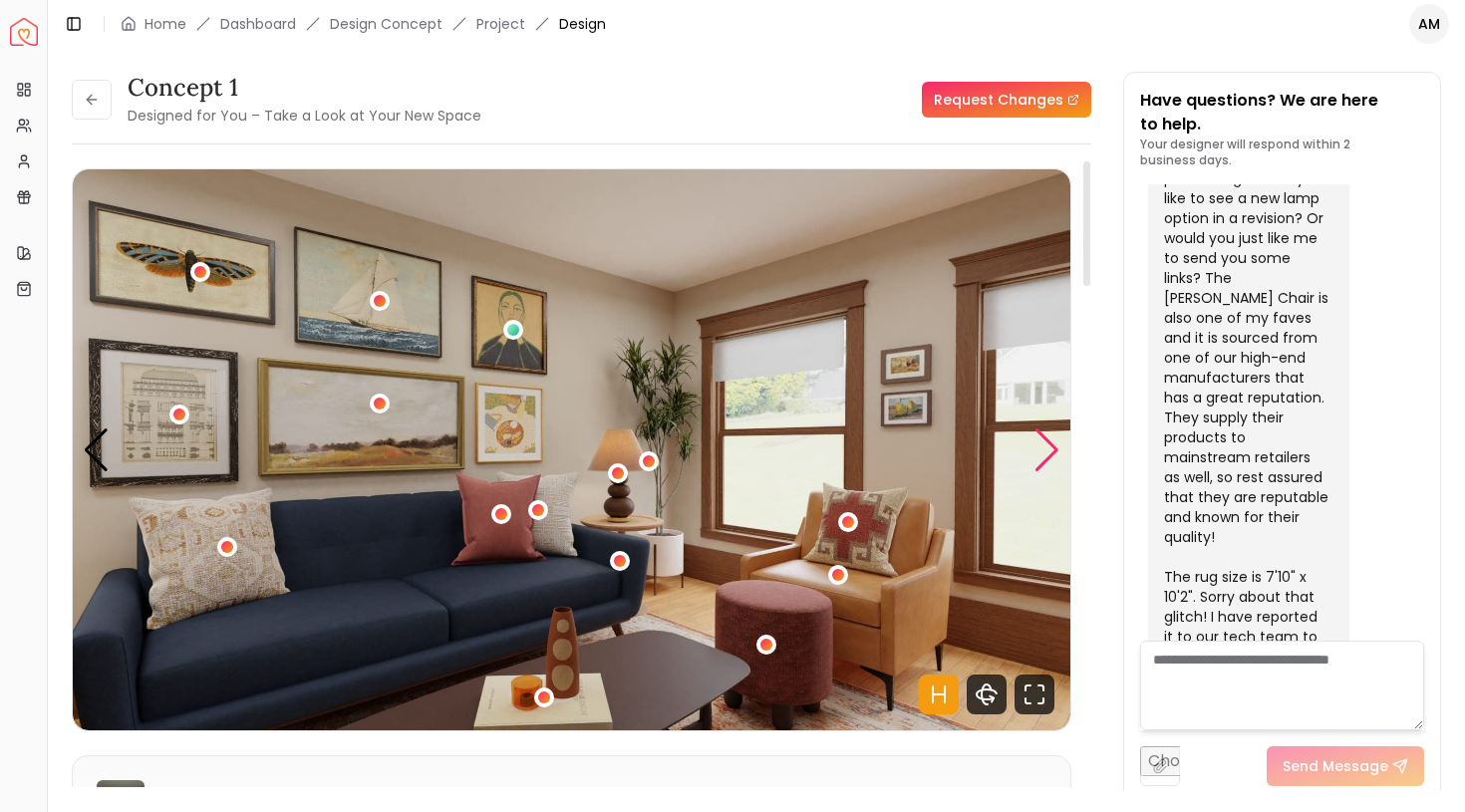 click at bounding box center [1046, 450] 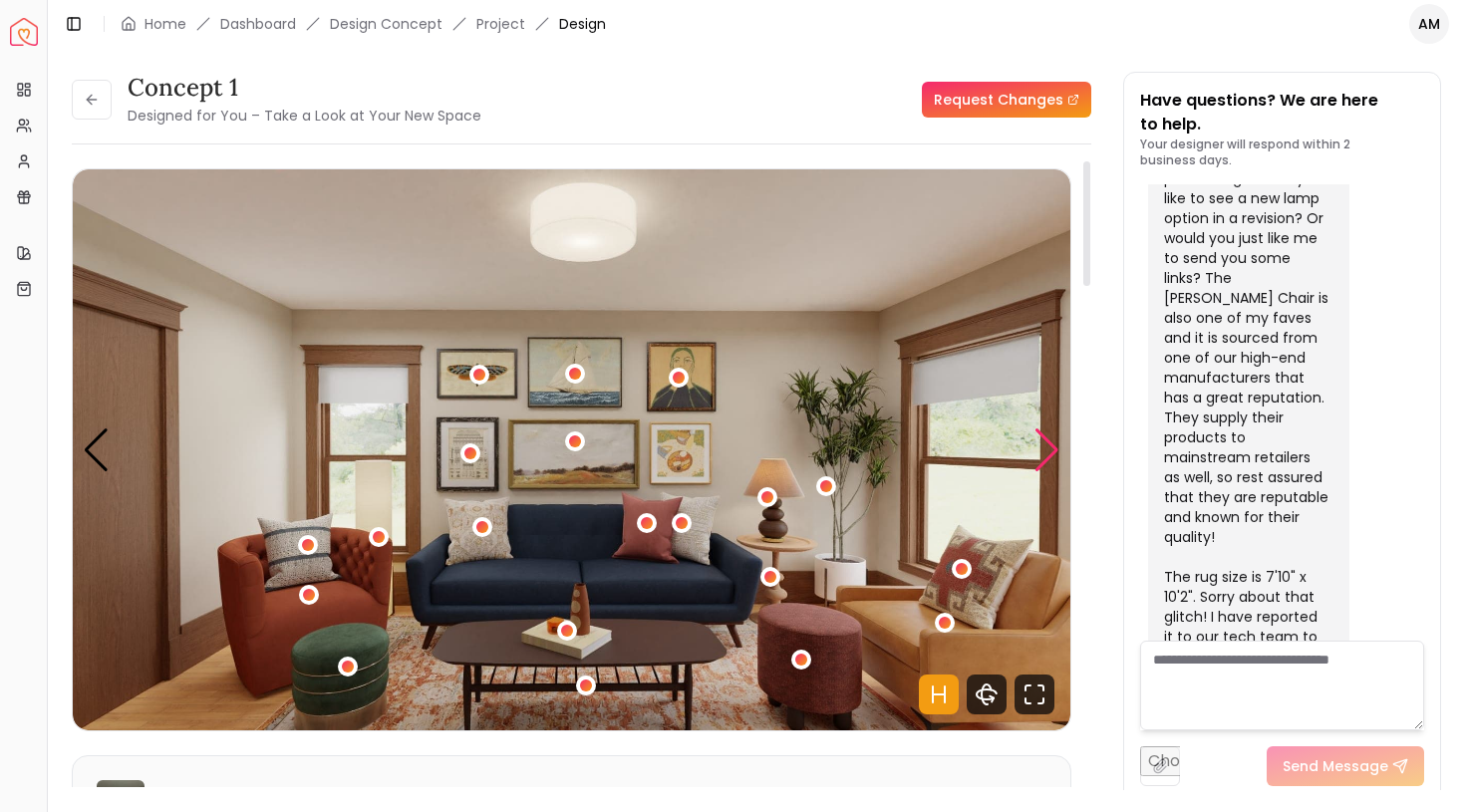 click at bounding box center [1046, 450] 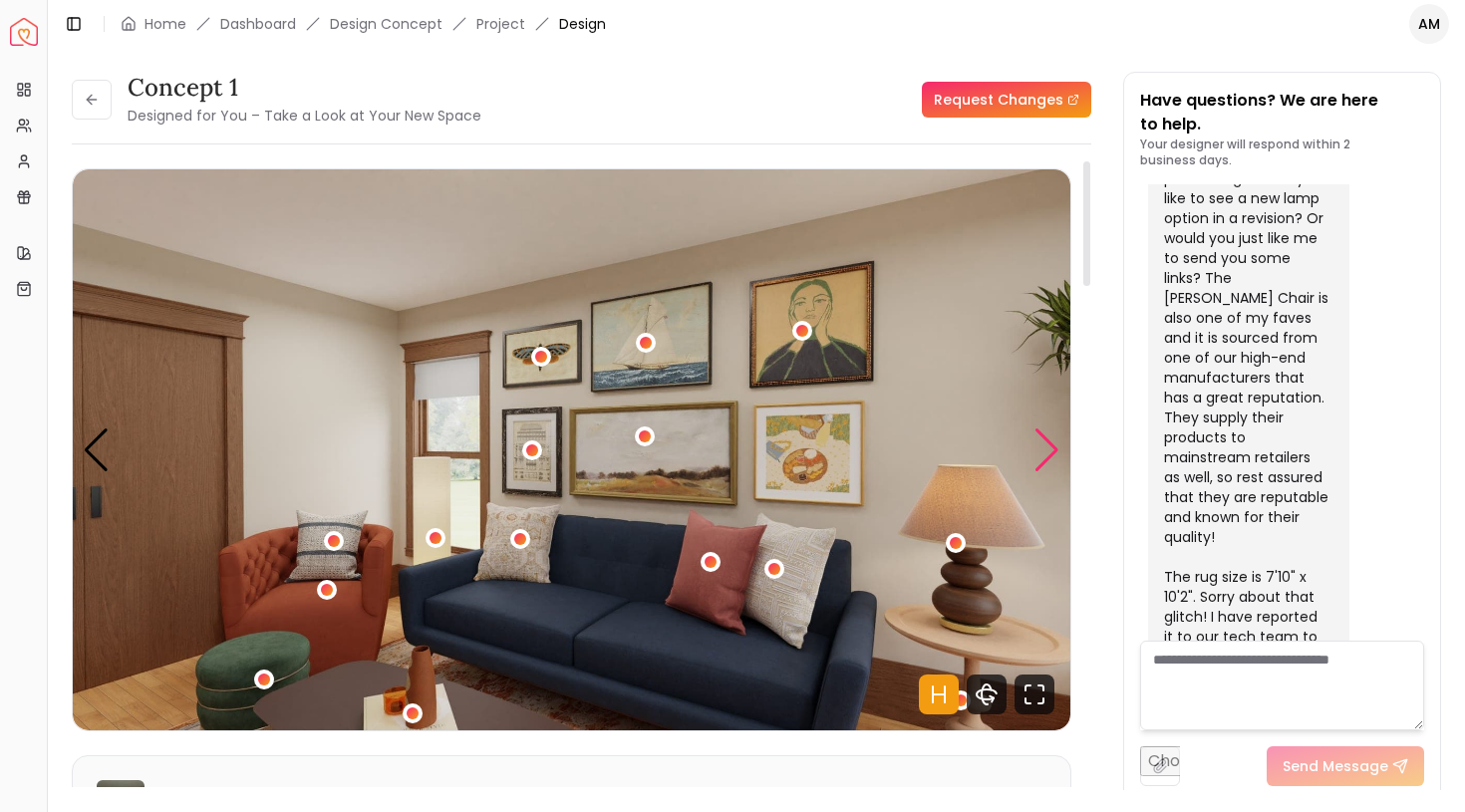 click at bounding box center [1046, 450] 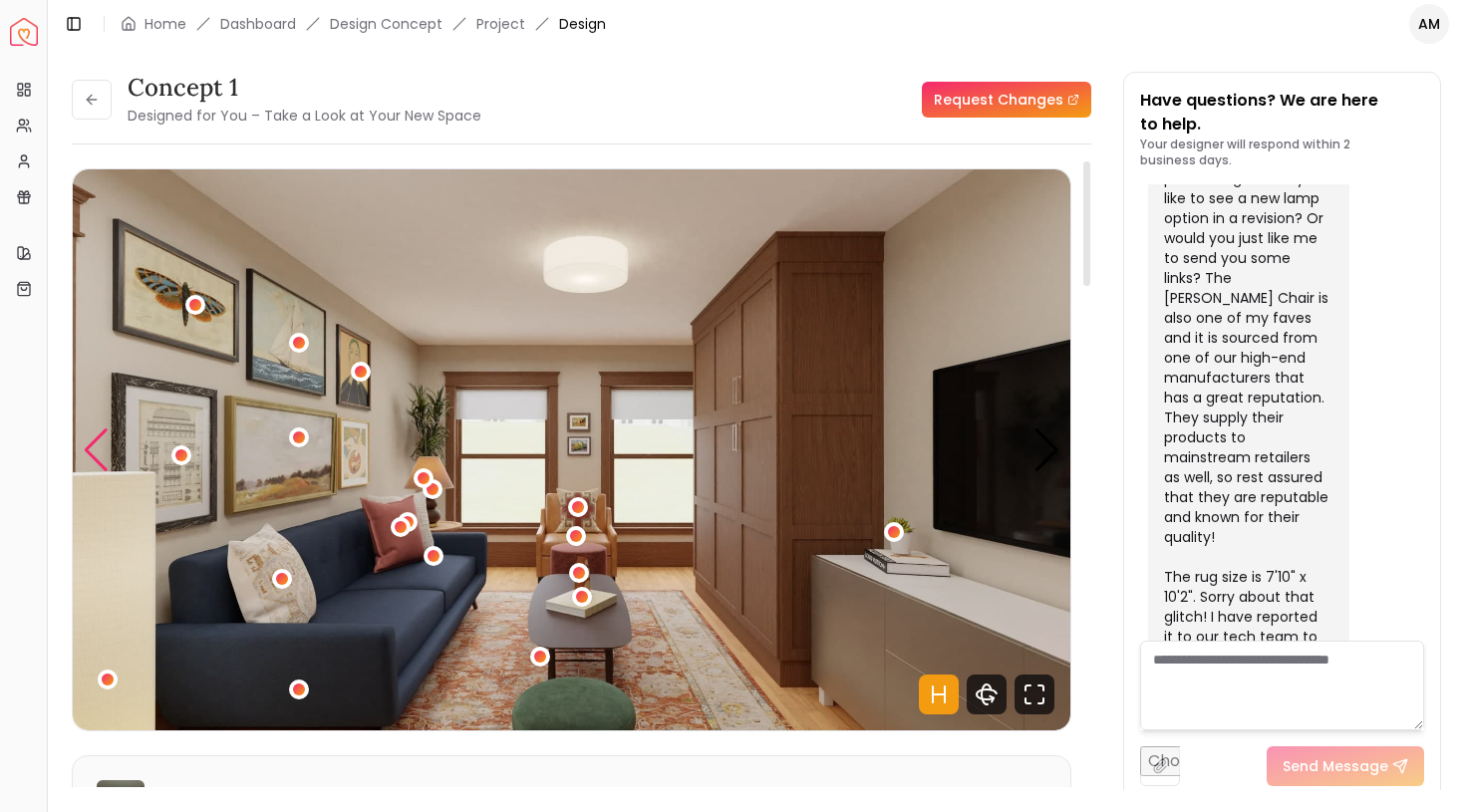click at bounding box center (96, 450) 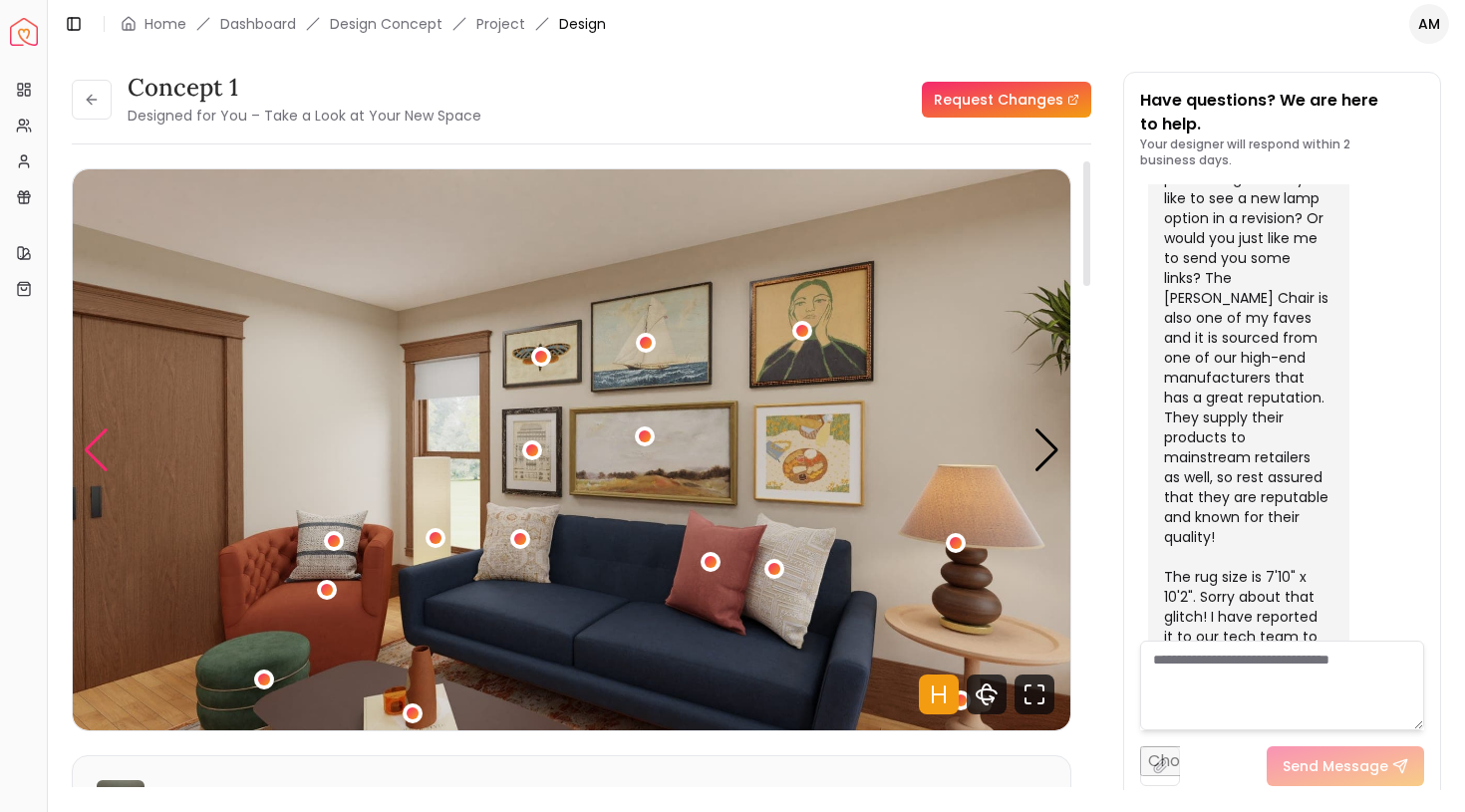 click at bounding box center [96, 450] 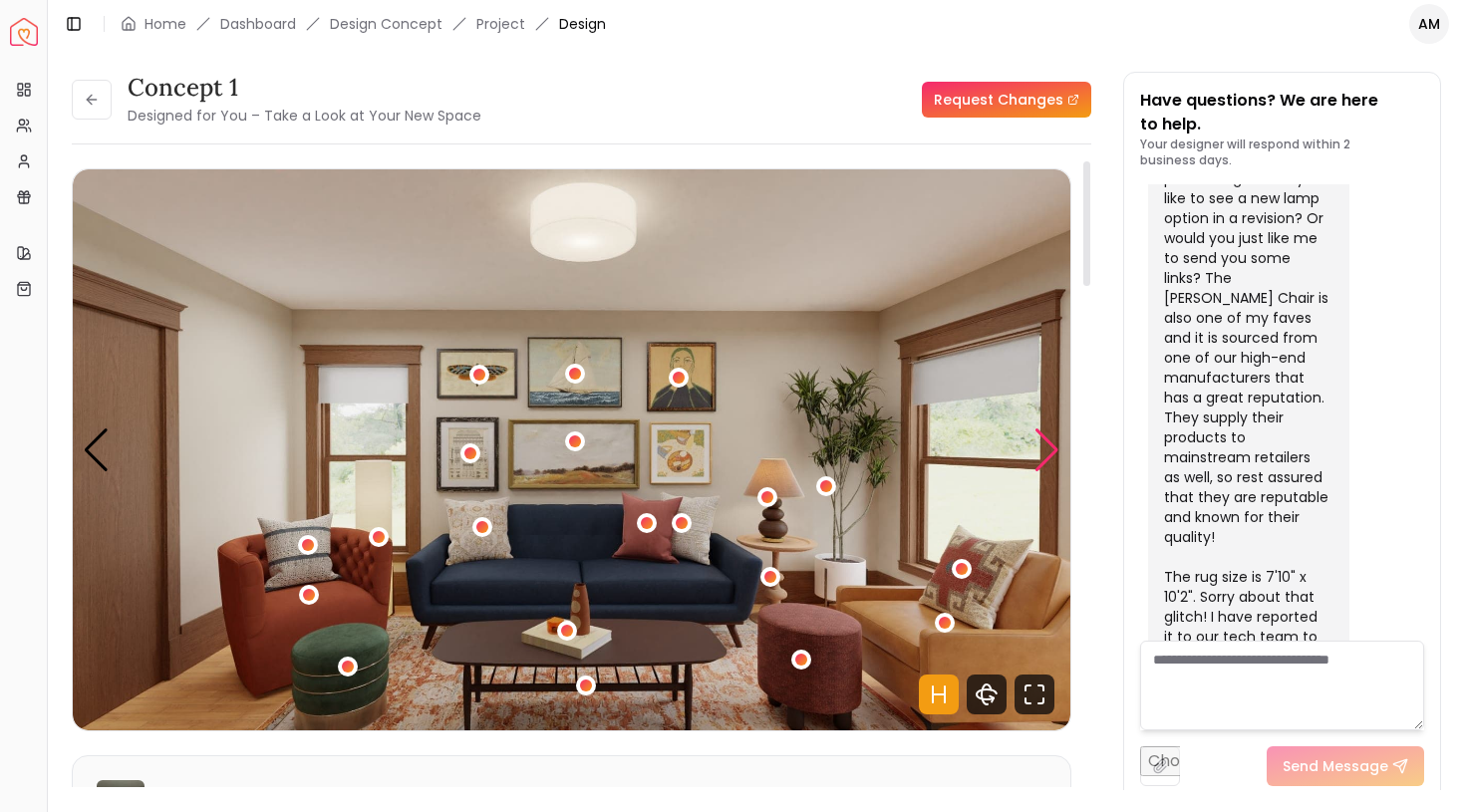 click at bounding box center (1046, 450) 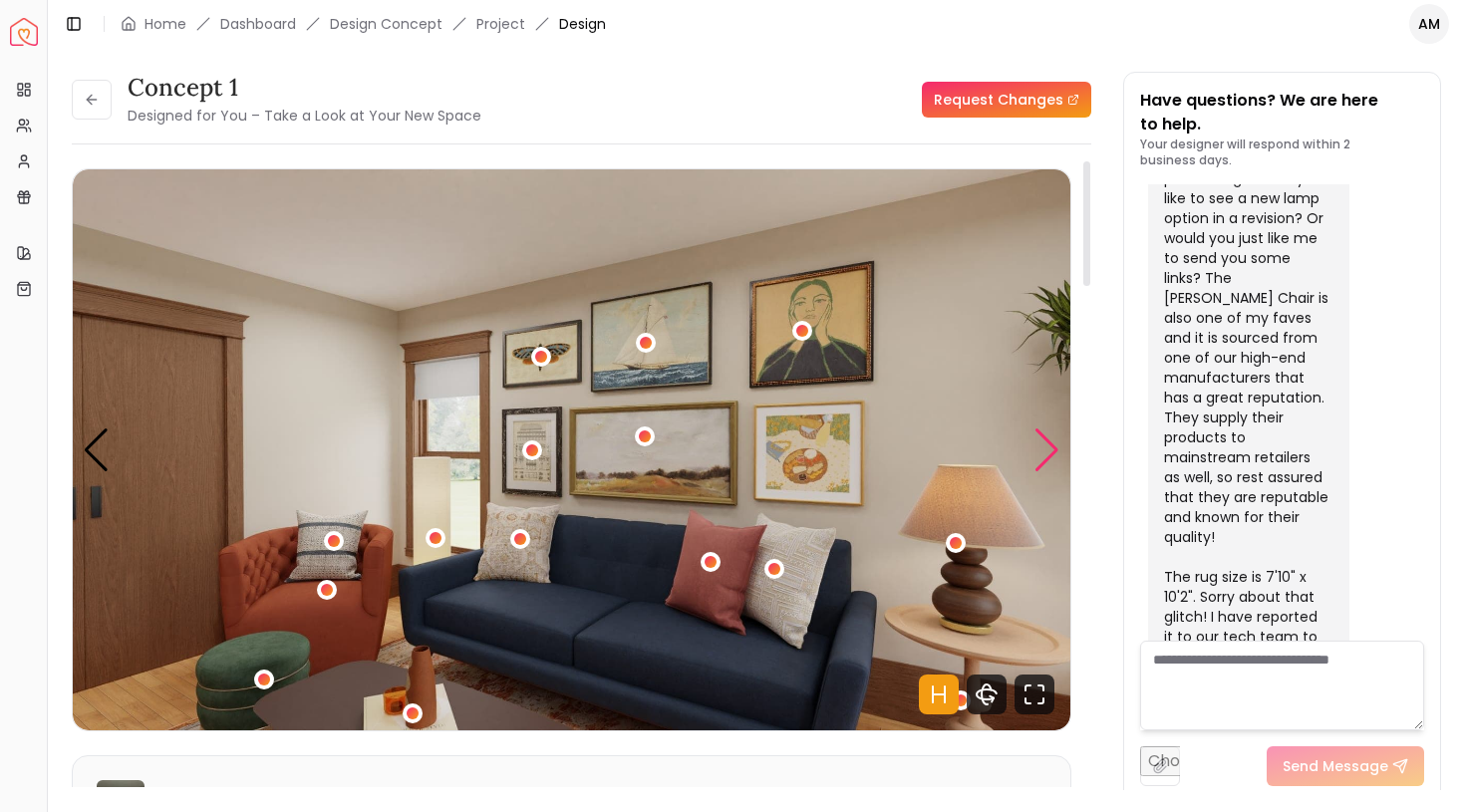click at bounding box center [1046, 450] 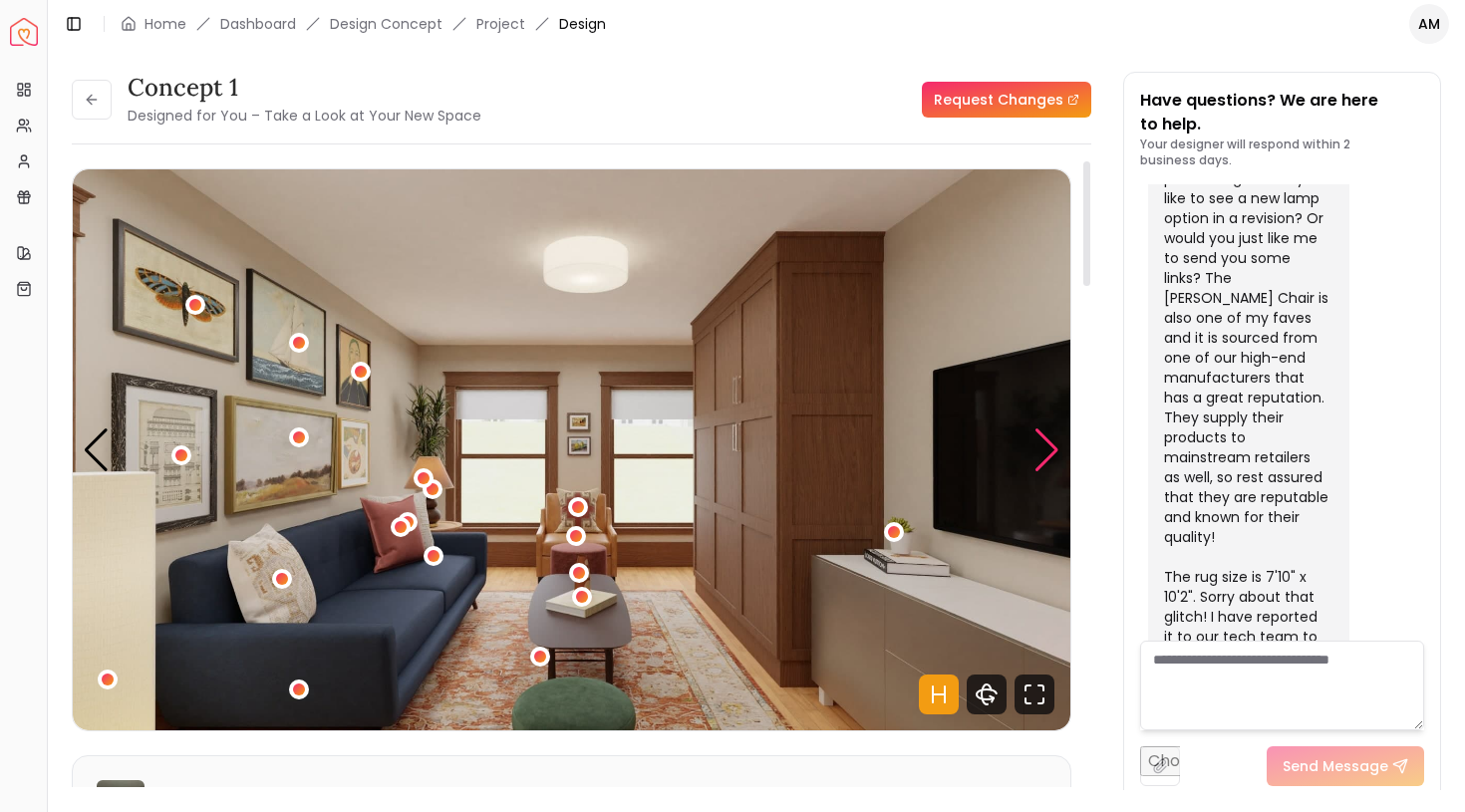 click at bounding box center [1046, 450] 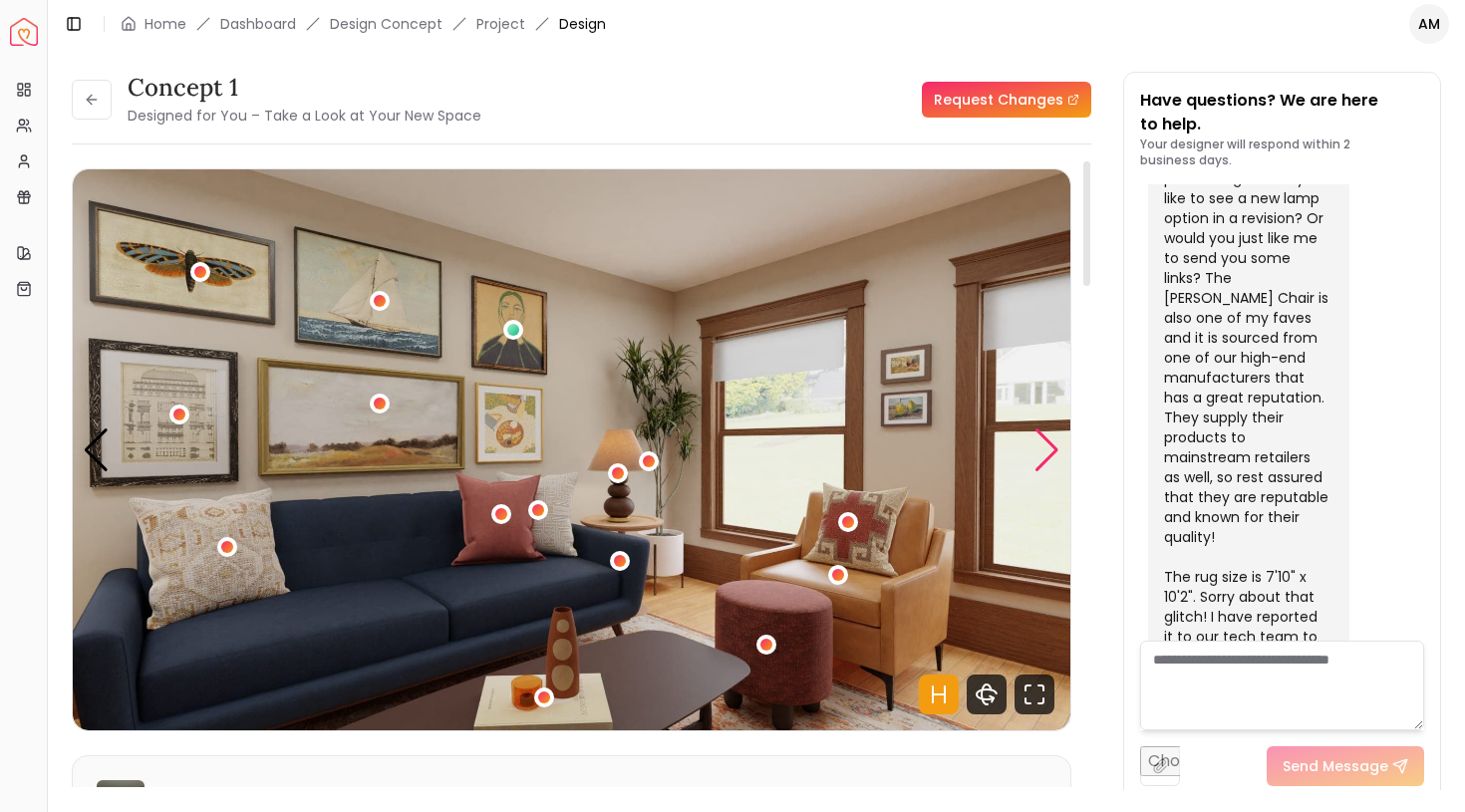 click at bounding box center (1046, 450) 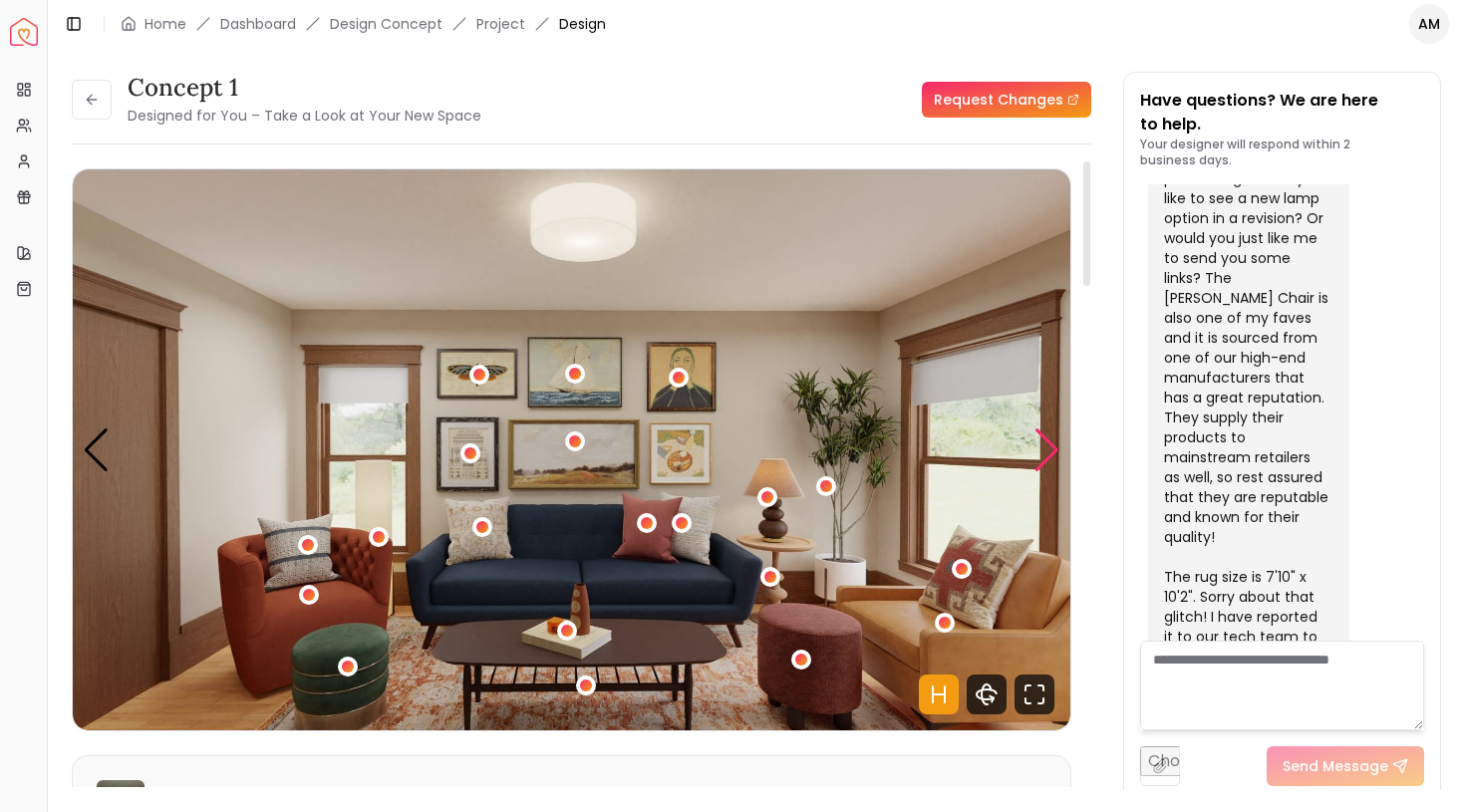 click at bounding box center (1046, 450) 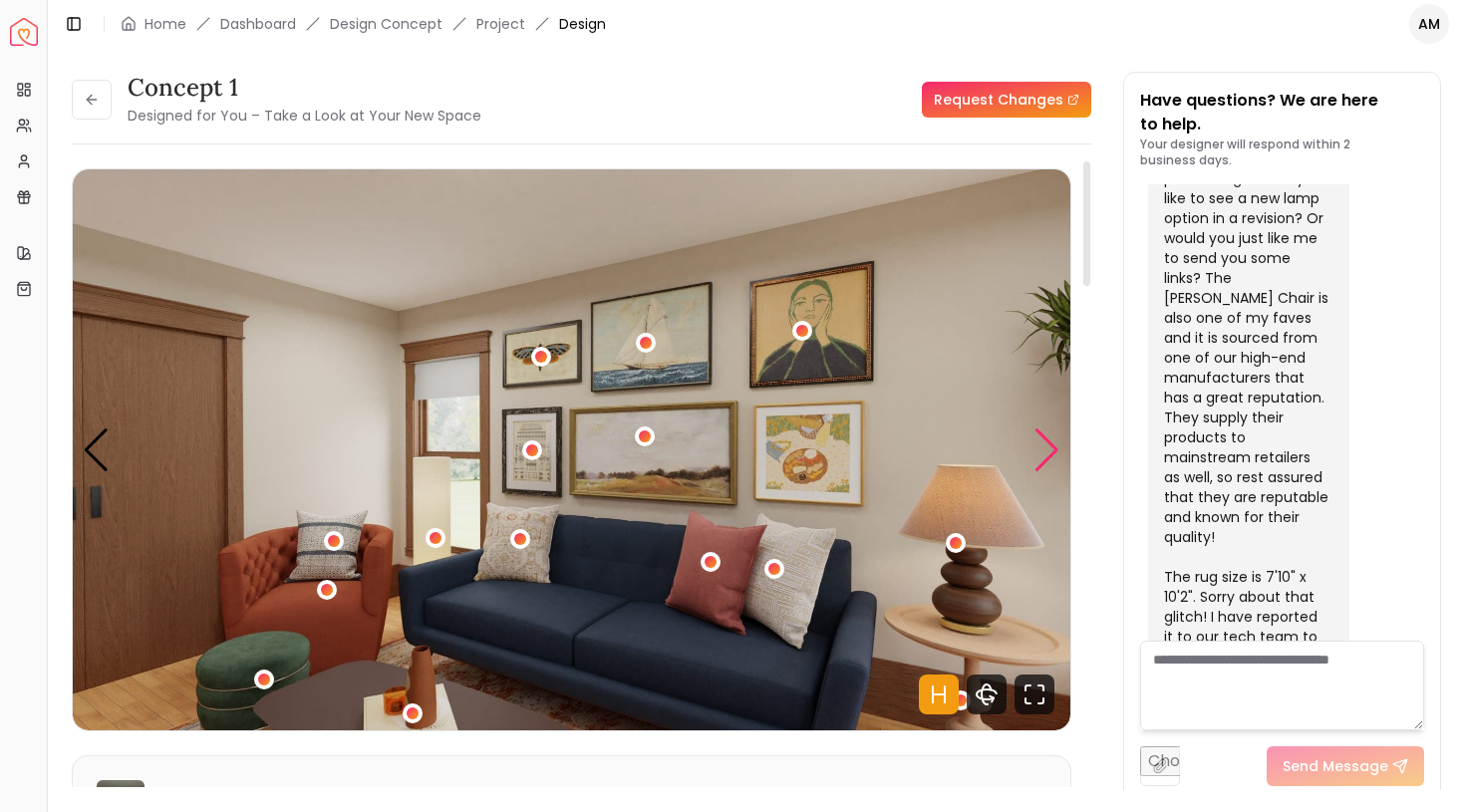 click at bounding box center [1046, 450] 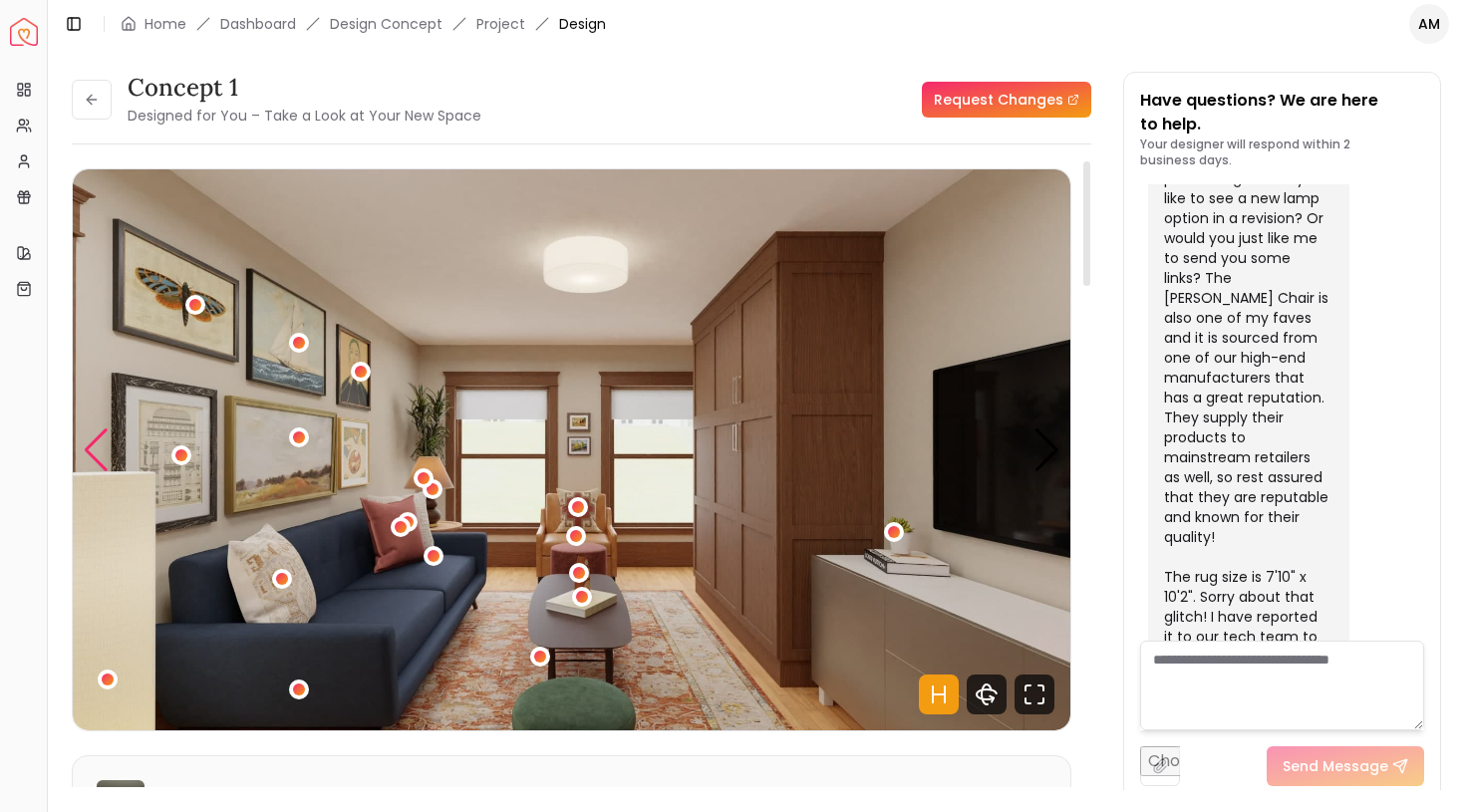 click at bounding box center [96, 450] 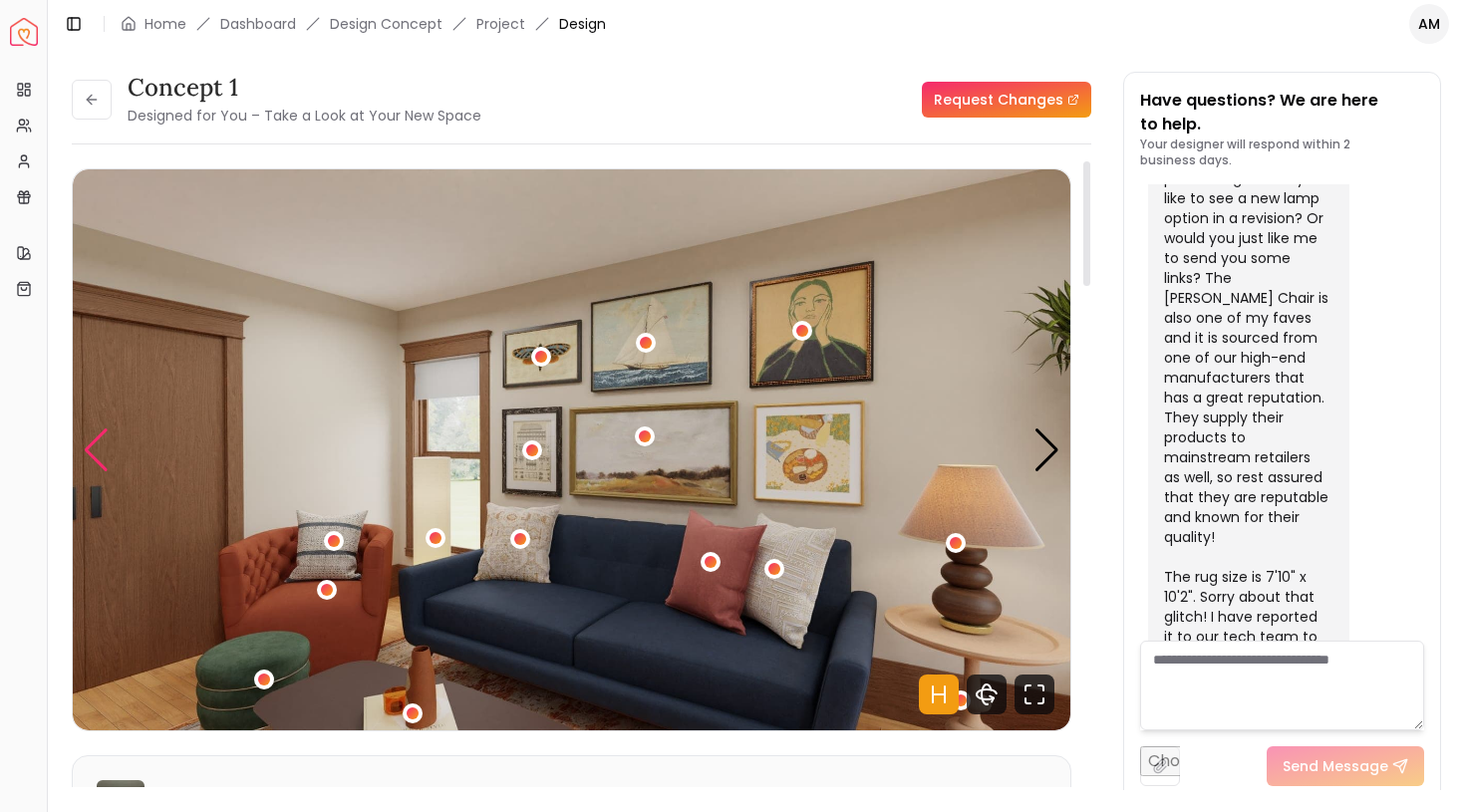 click at bounding box center [96, 450] 